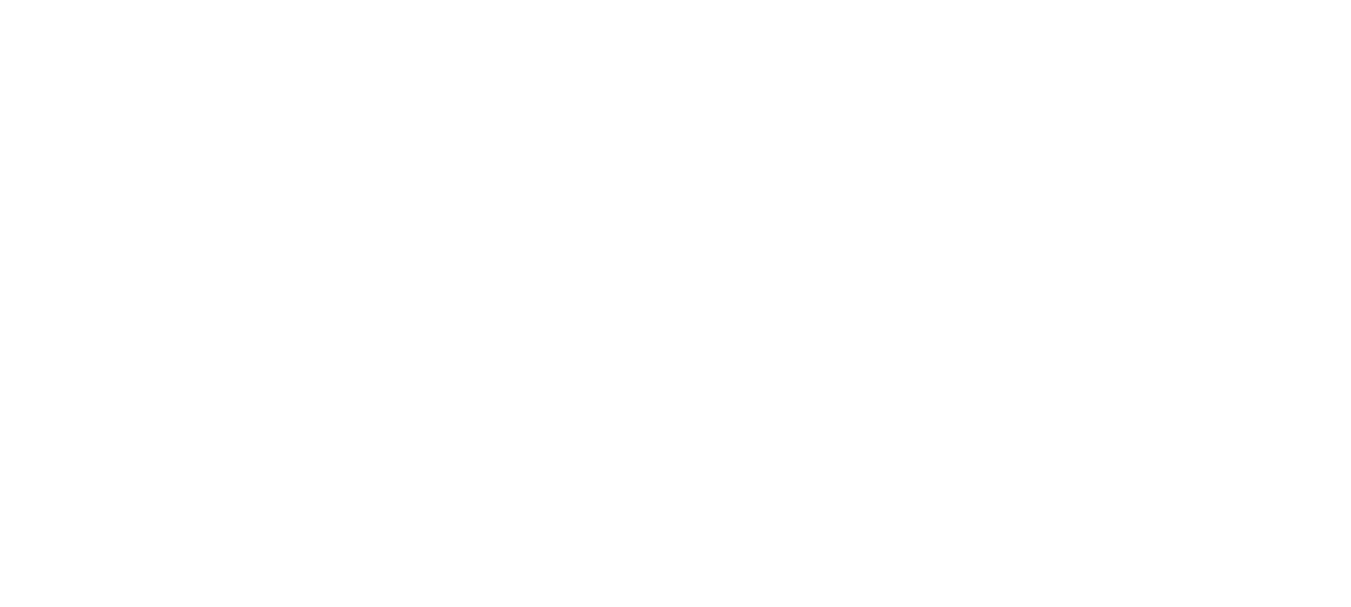scroll, scrollTop: 0, scrollLeft: 0, axis: both 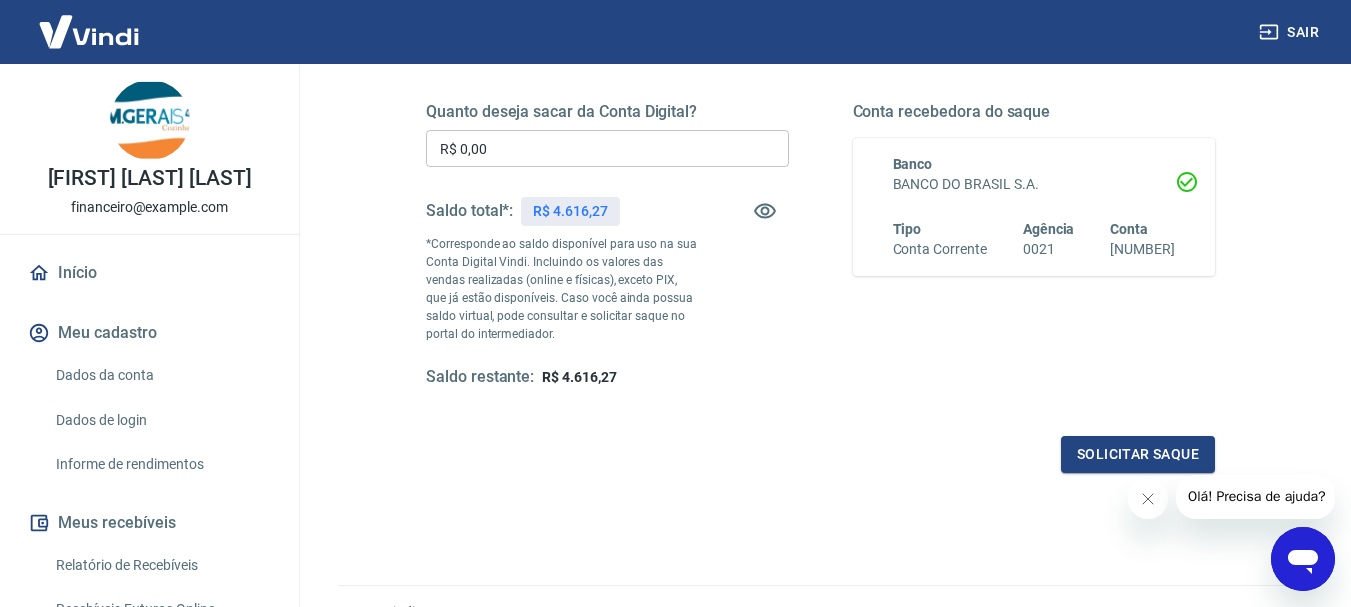 click on "Início" at bounding box center (149, 273) 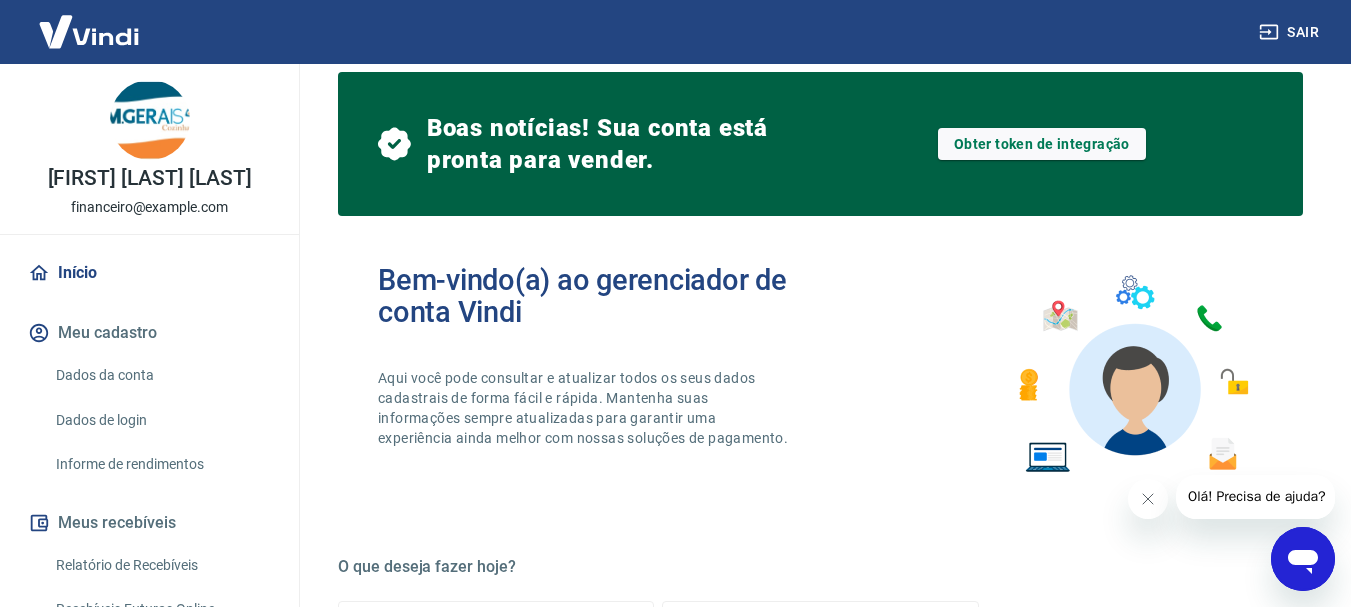 scroll, scrollTop: 0, scrollLeft: 0, axis: both 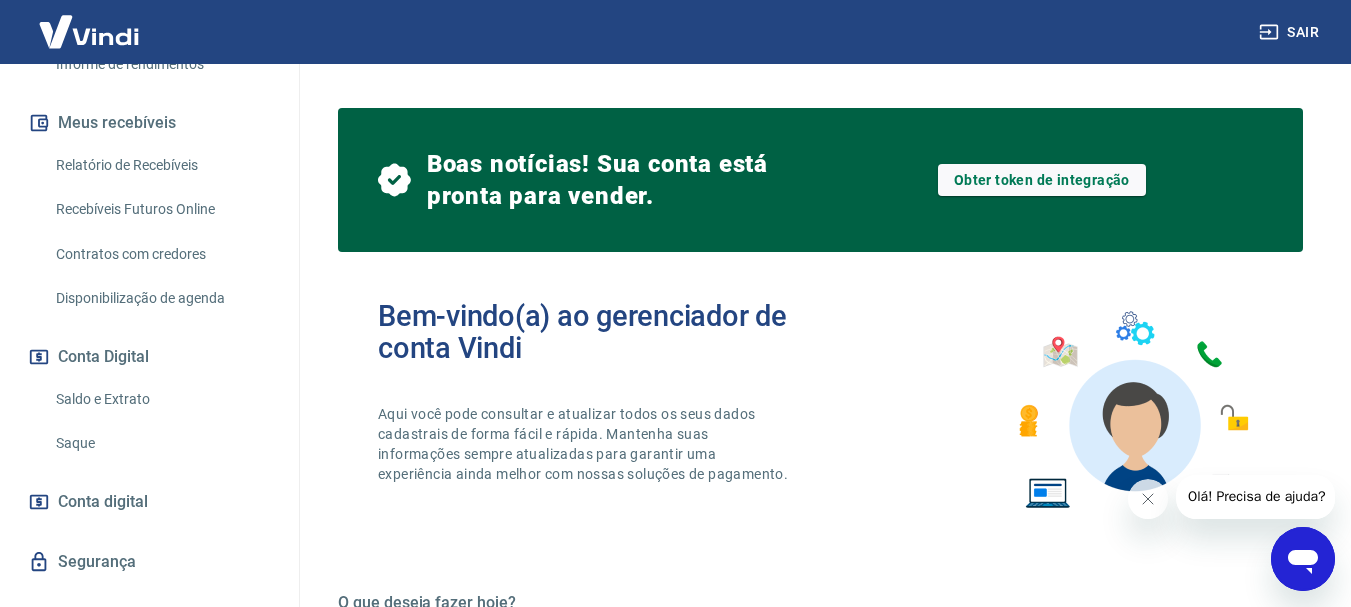 click on "Saldo e Extrato" at bounding box center (161, 399) 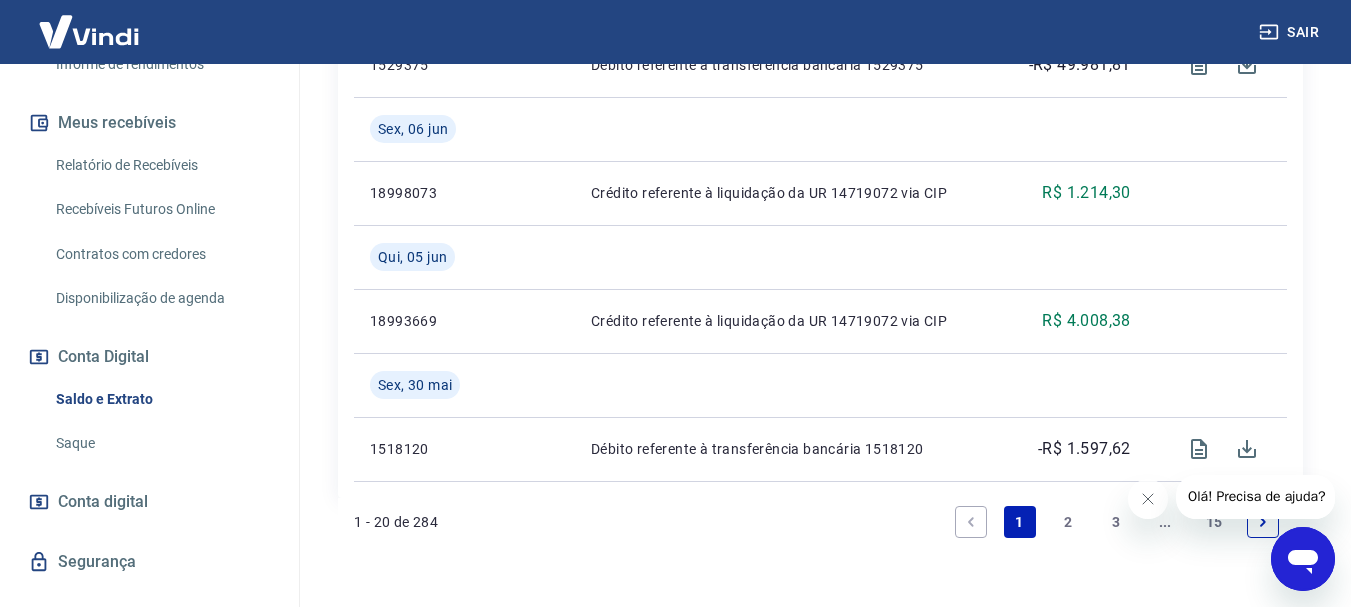 scroll, scrollTop: 2111, scrollLeft: 0, axis: vertical 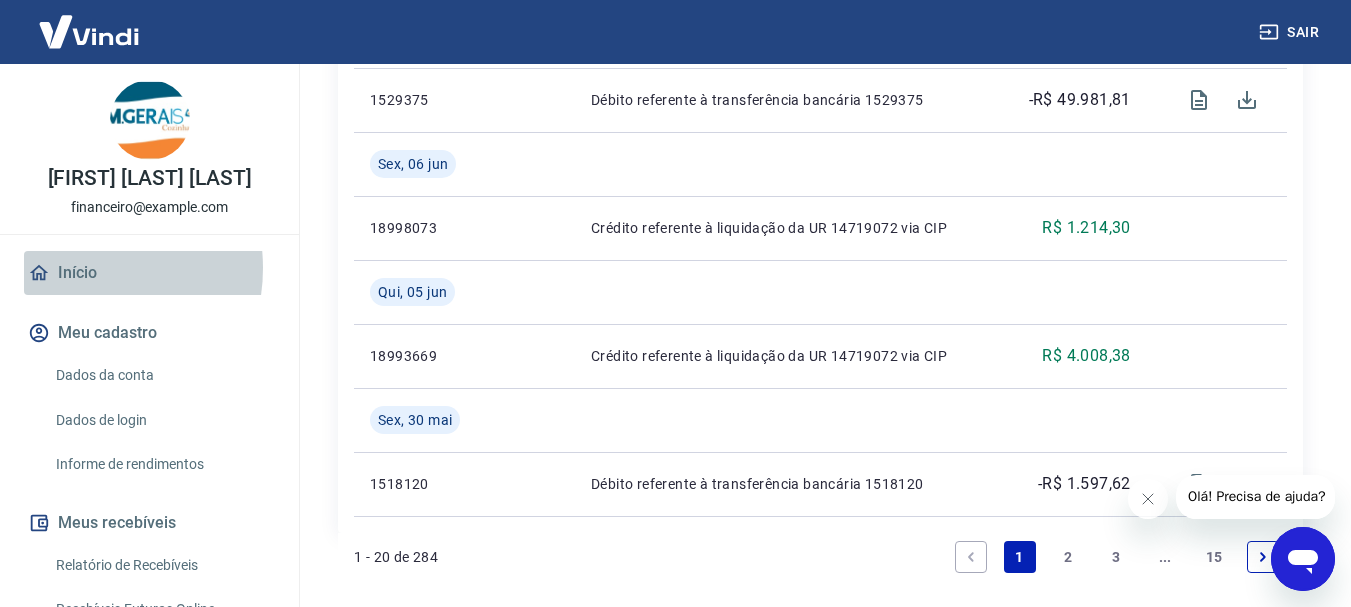 click on "Início" at bounding box center (149, 273) 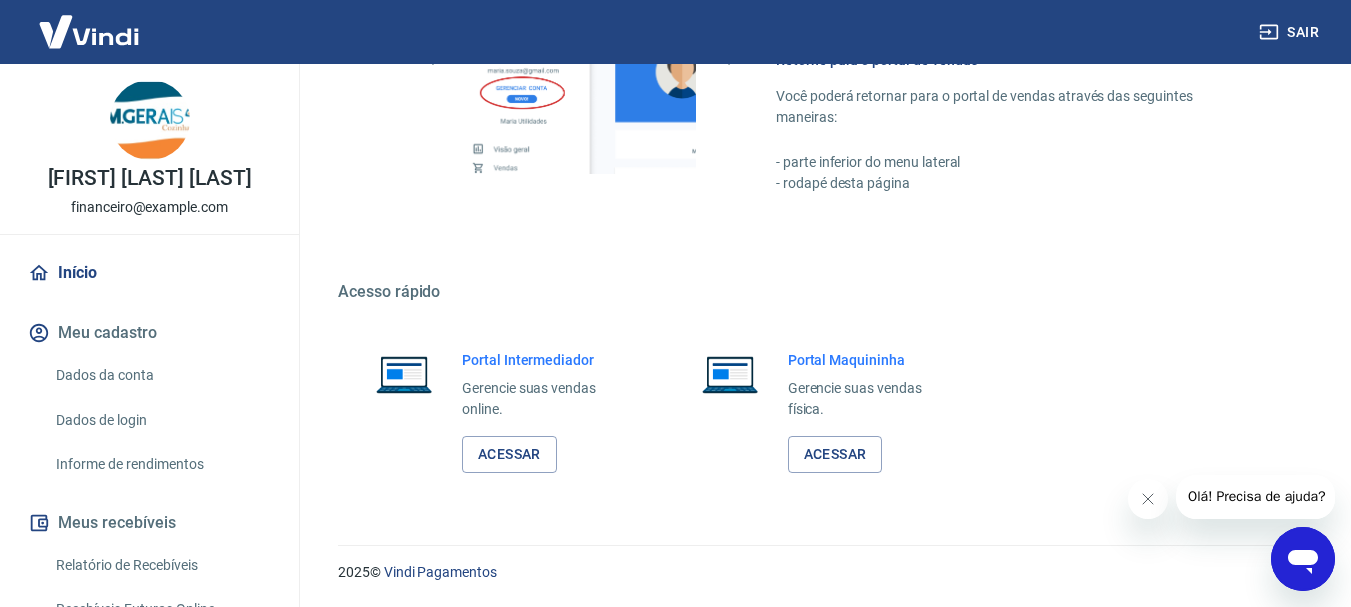 scroll, scrollTop: 1182, scrollLeft: 0, axis: vertical 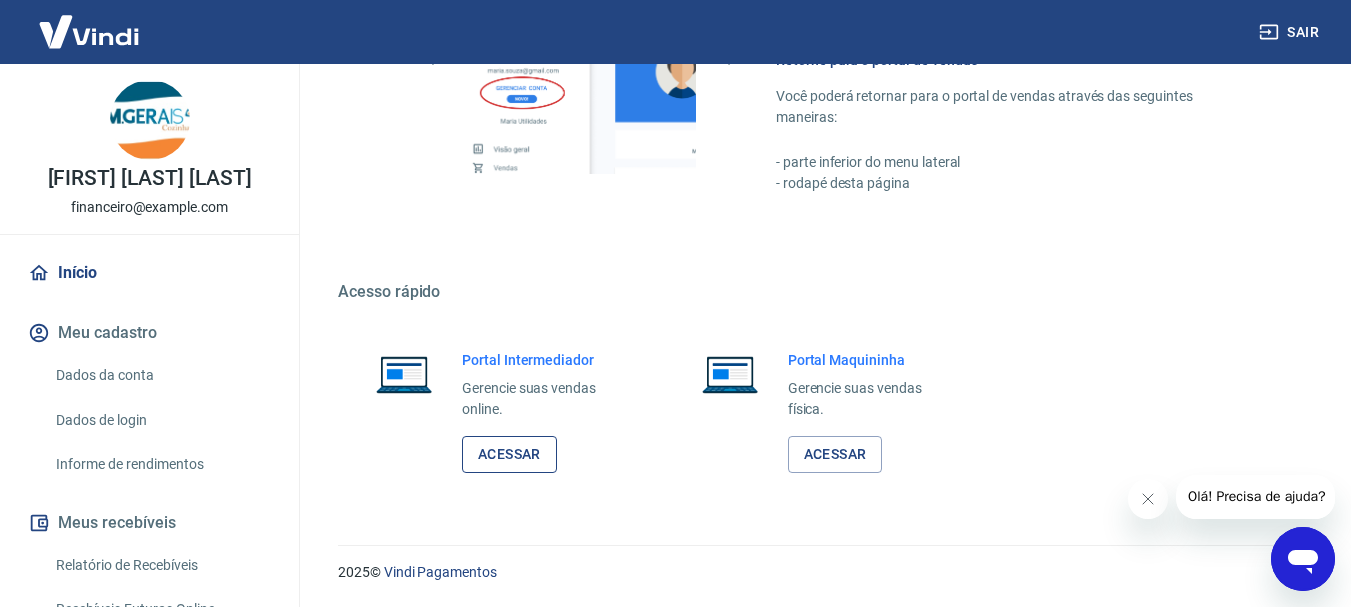 click on "Acessar" at bounding box center [509, 454] 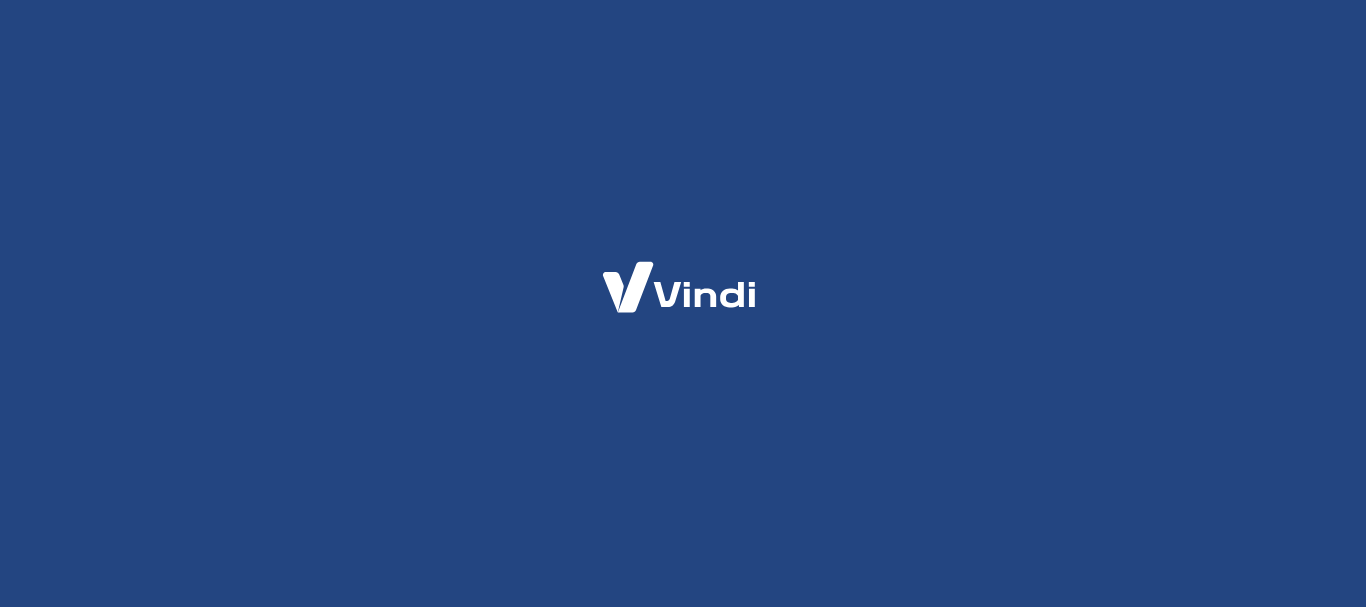 scroll, scrollTop: 0, scrollLeft: 0, axis: both 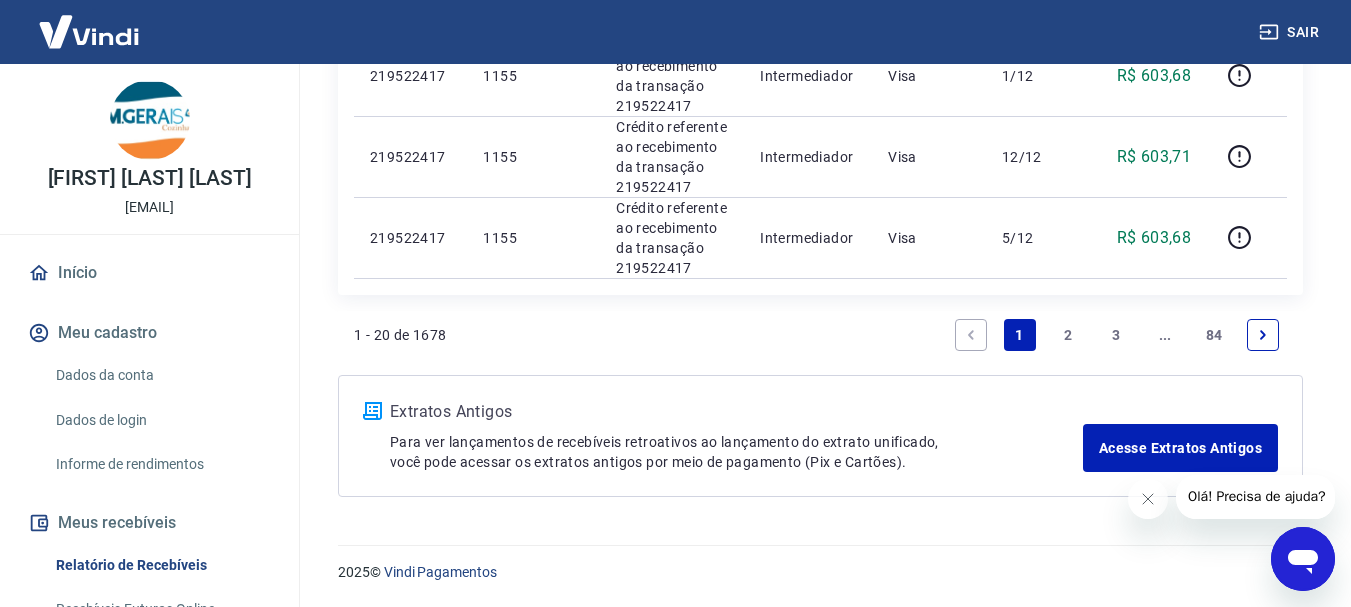 click on "2" at bounding box center (1068, 335) 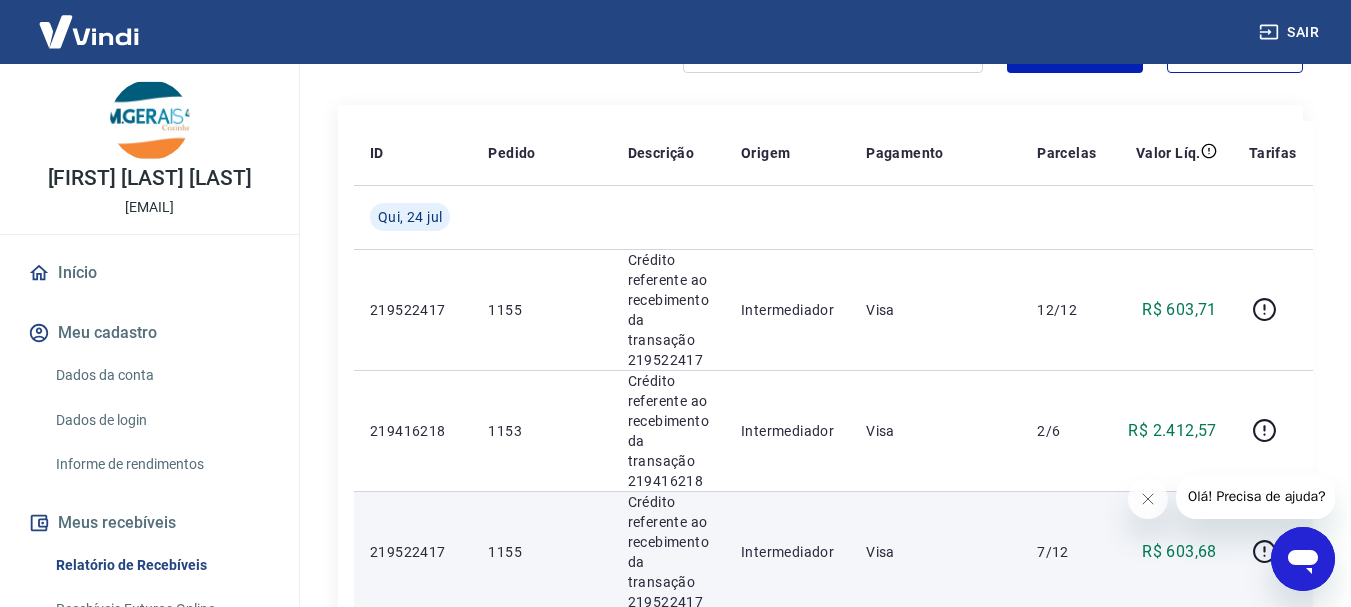 scroll, scrollTop: 361, scrollLeft: 0, axis: vertical 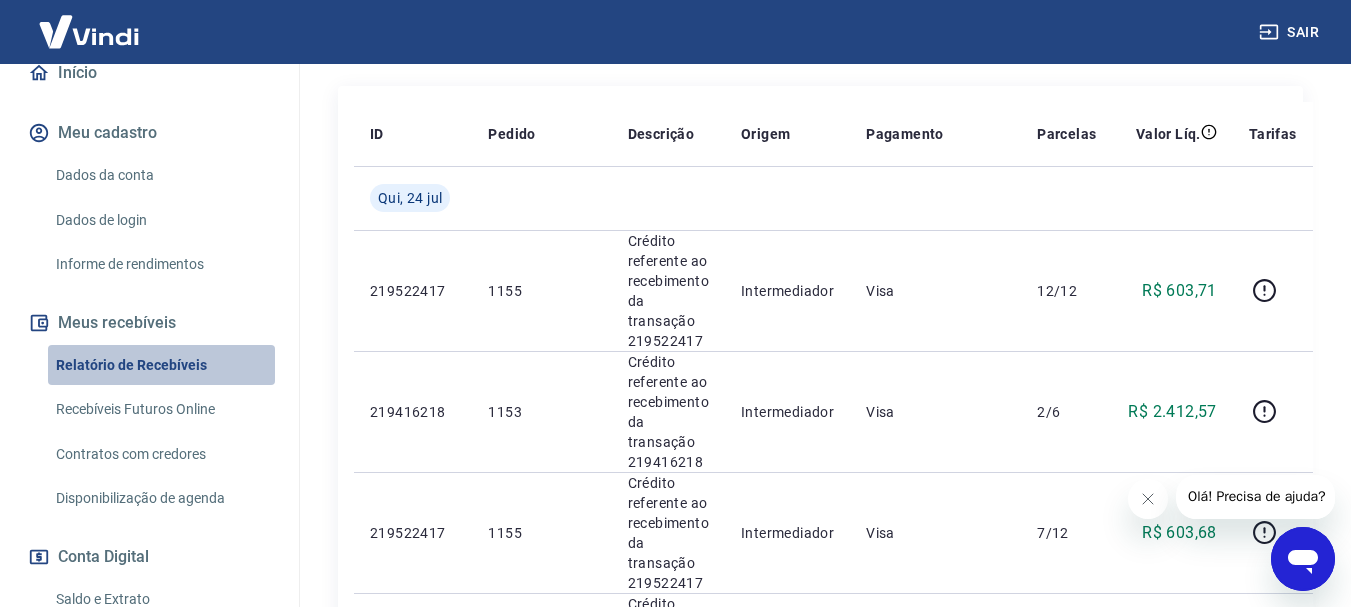 click on "Relatório de Recebíveis" at bounding box center (161, 365) 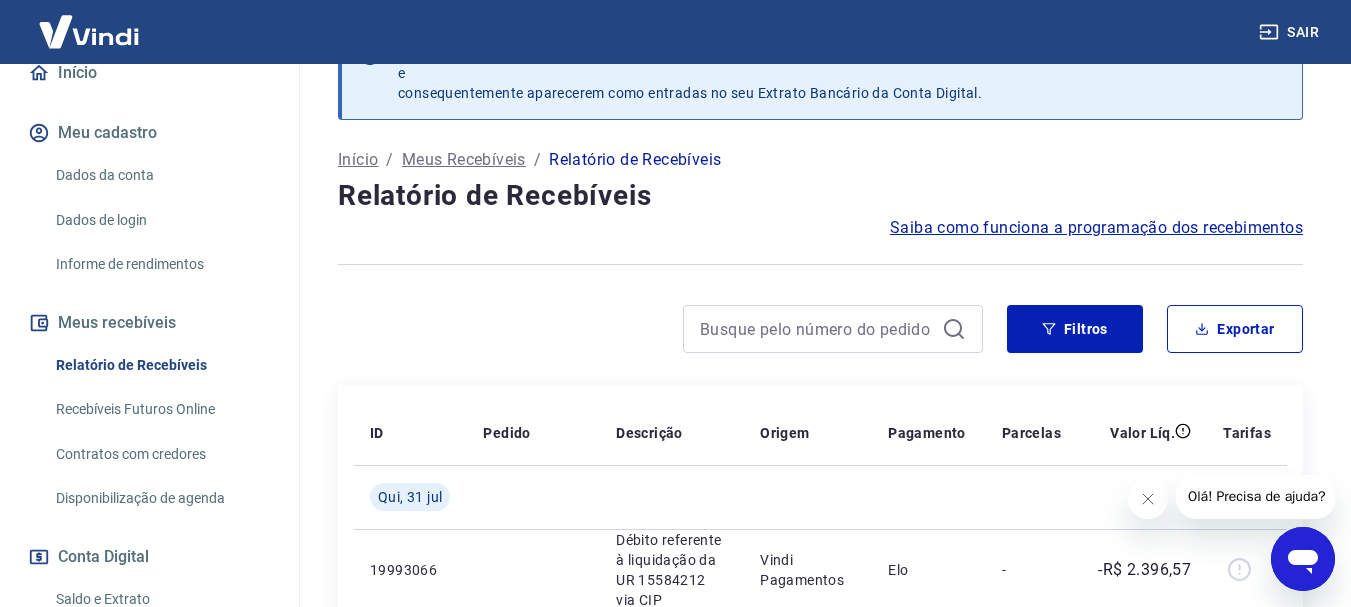 scroll, scrollTop: 61, scrollLeft: 0, axis: vertical 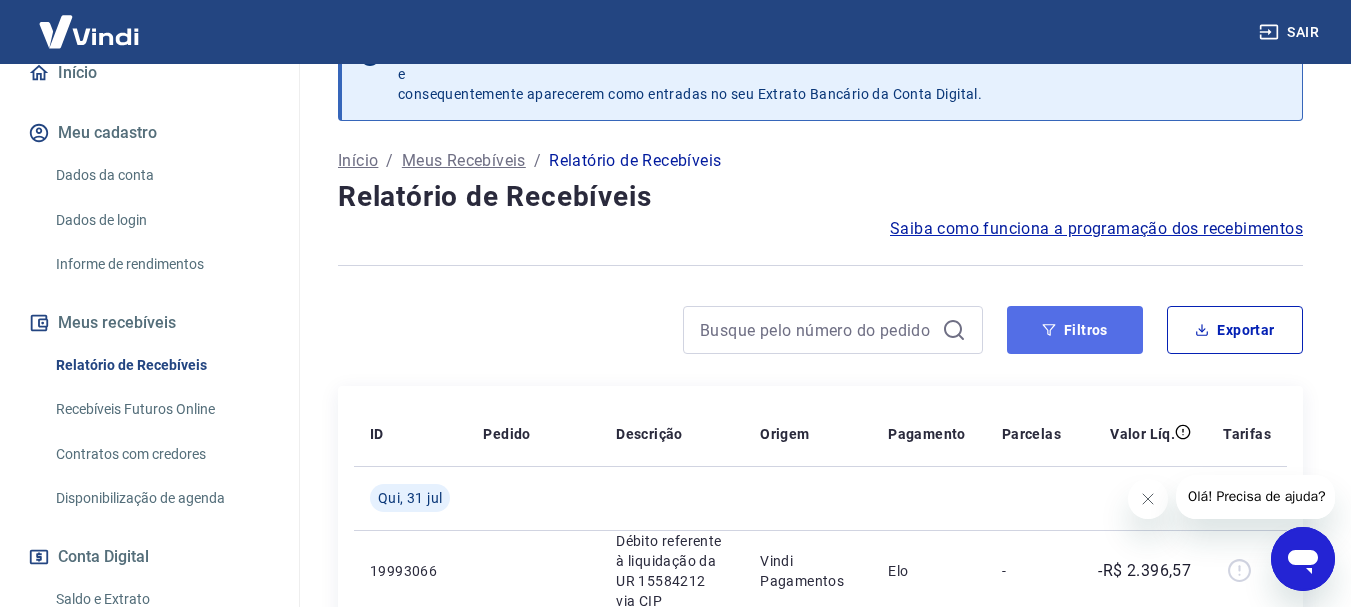 click on "Filtros" at bounding box center [1075, 330] 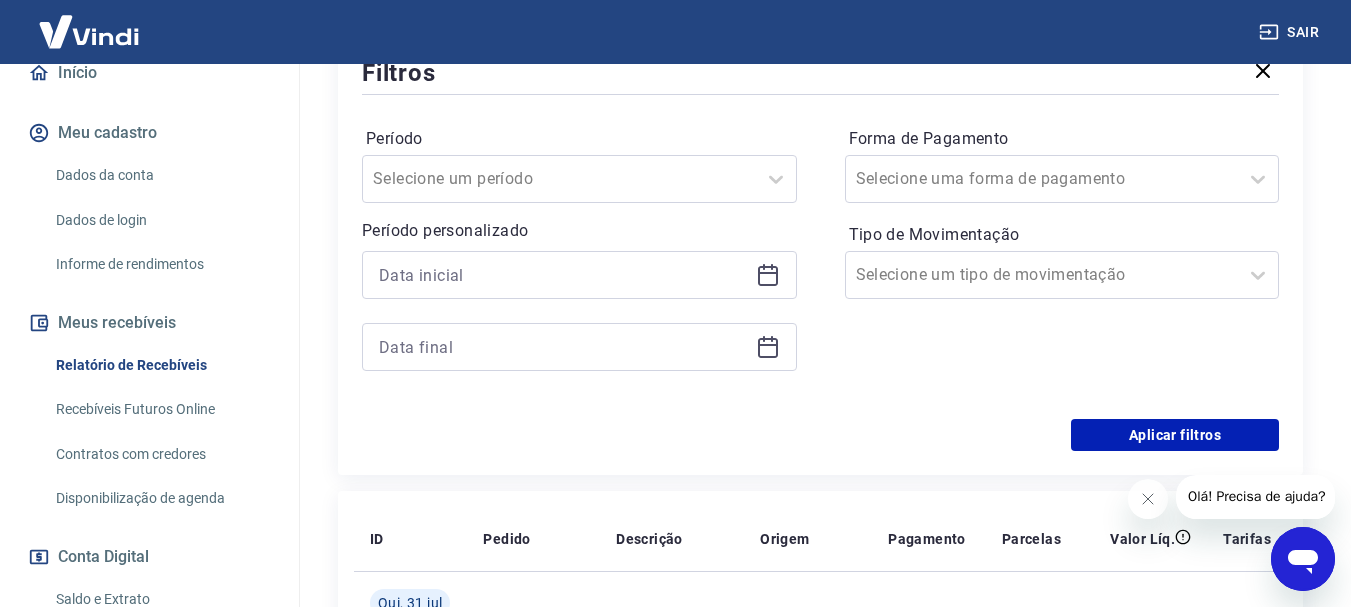 scroll, scrollTop: 361, scrollLeft: 0, axis: vertical 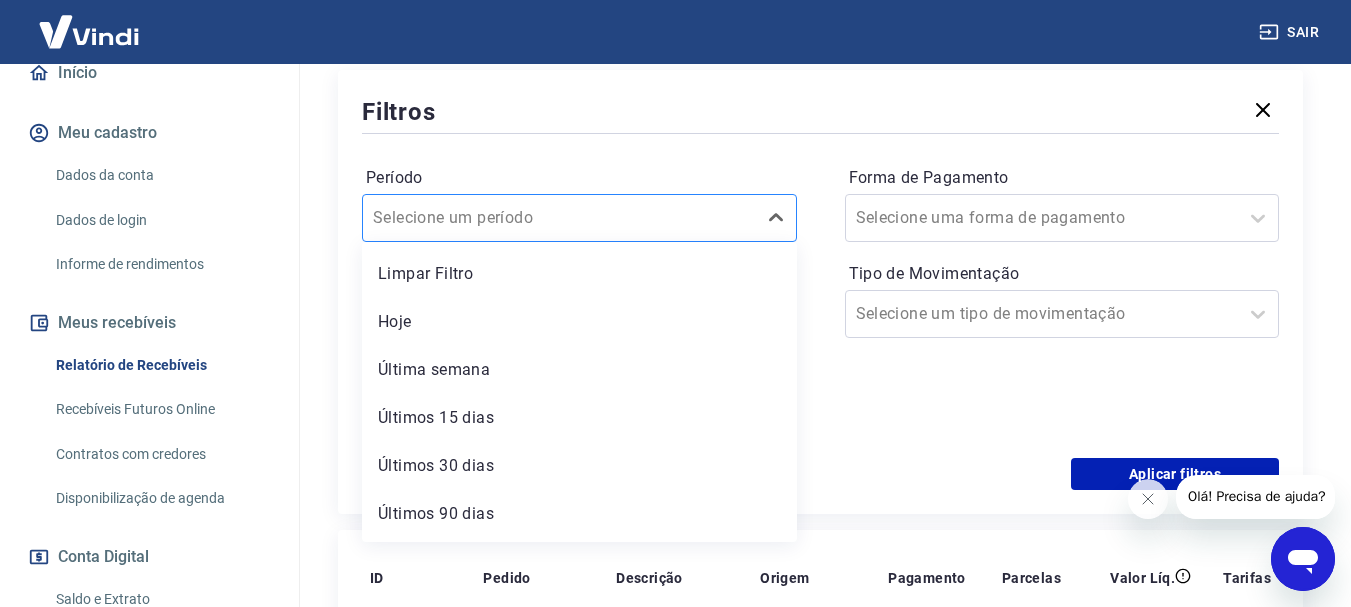click on "Período" at bounding box center [474, 218] 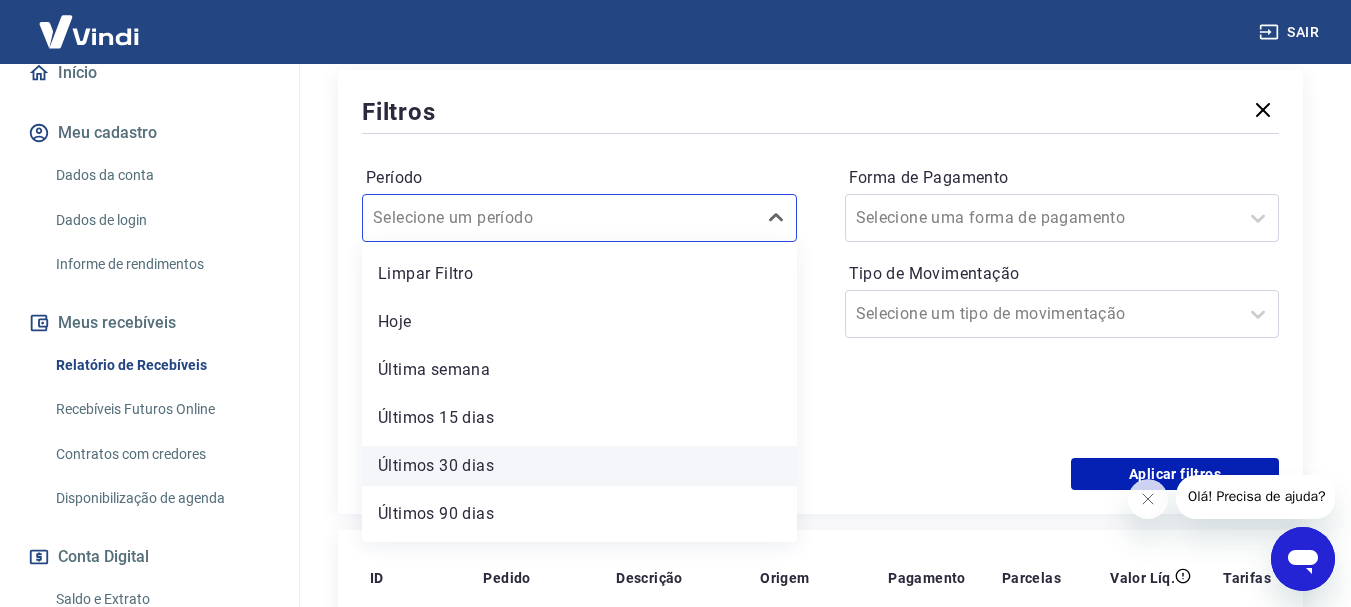 click on "Últimos 30 dias" at bounding box center [579, 466] 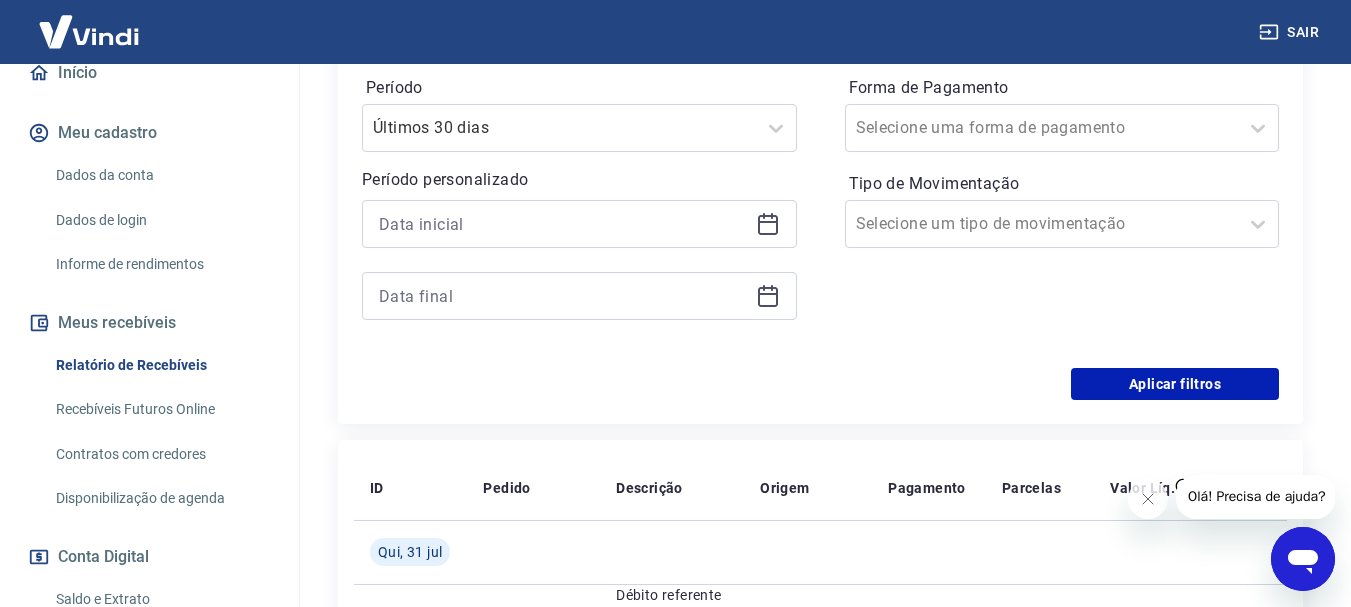 scroll, scrollTop: 561, scrollLeft: 0, axis: vertical 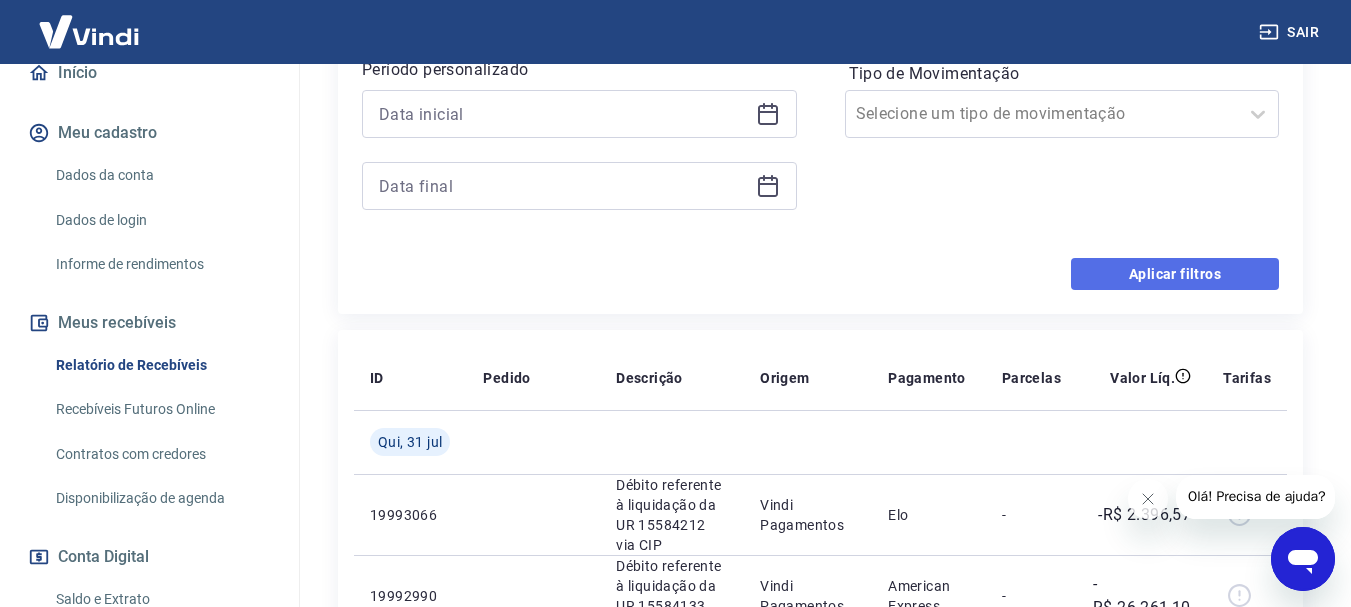 click on "Aplicar filtros" at bounding box center [1175, 274] 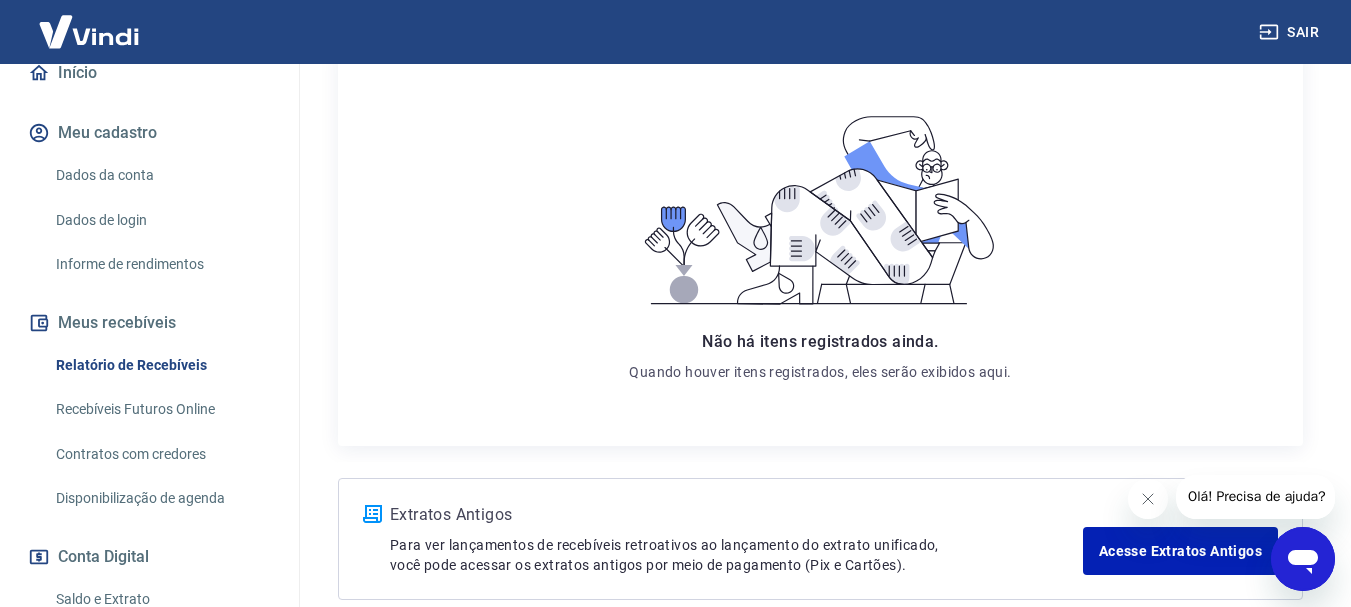 scroll, scrollTop: 404, scrollLeft: 0, axis: vertical 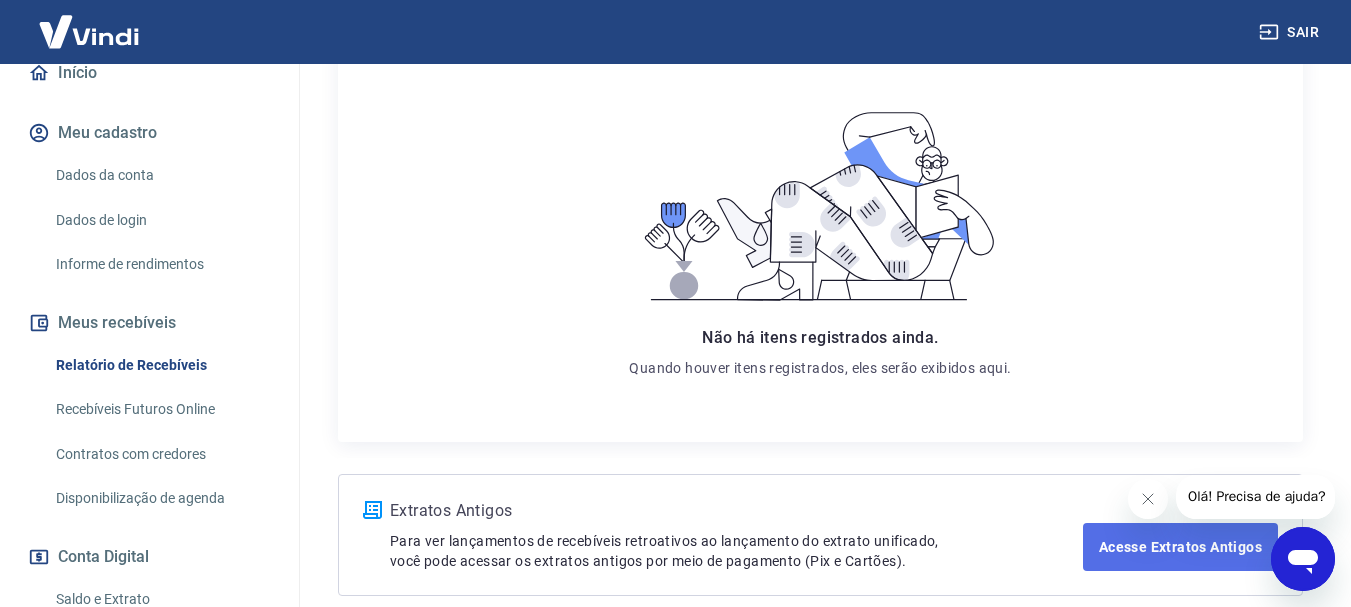 click on "Acesse Extratos Antigos" at bounding box center [1180, 547] 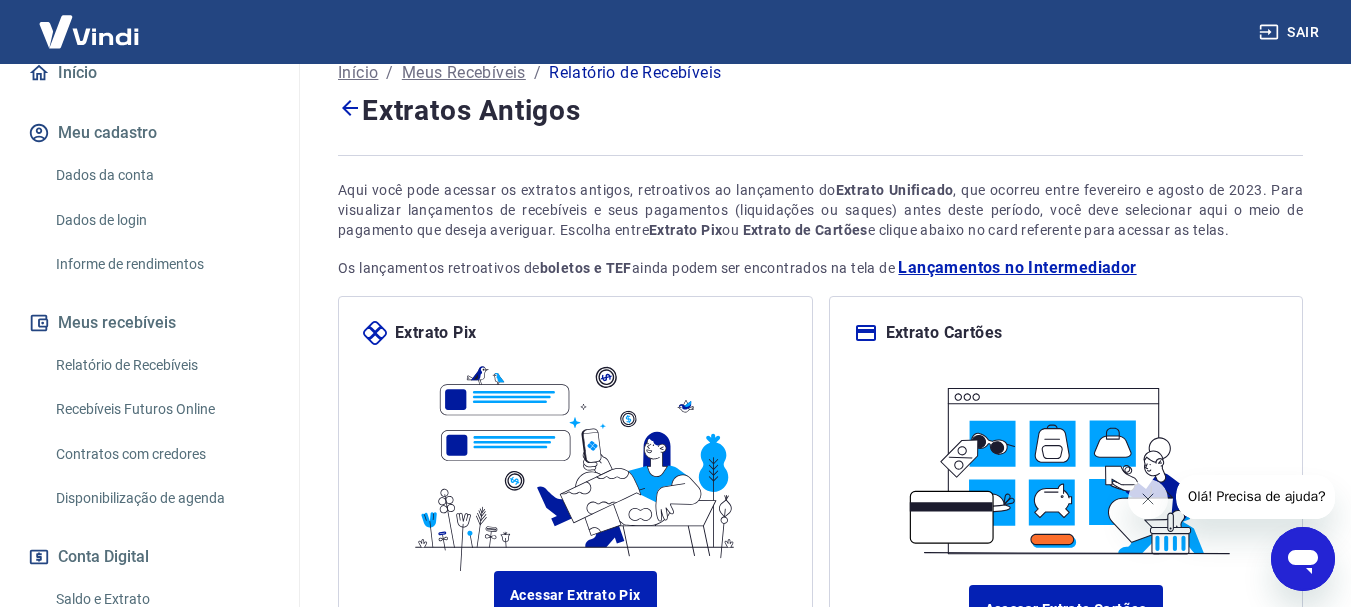 scroll, scrollTop: 223, scrollLeft: 0, axis: vertical 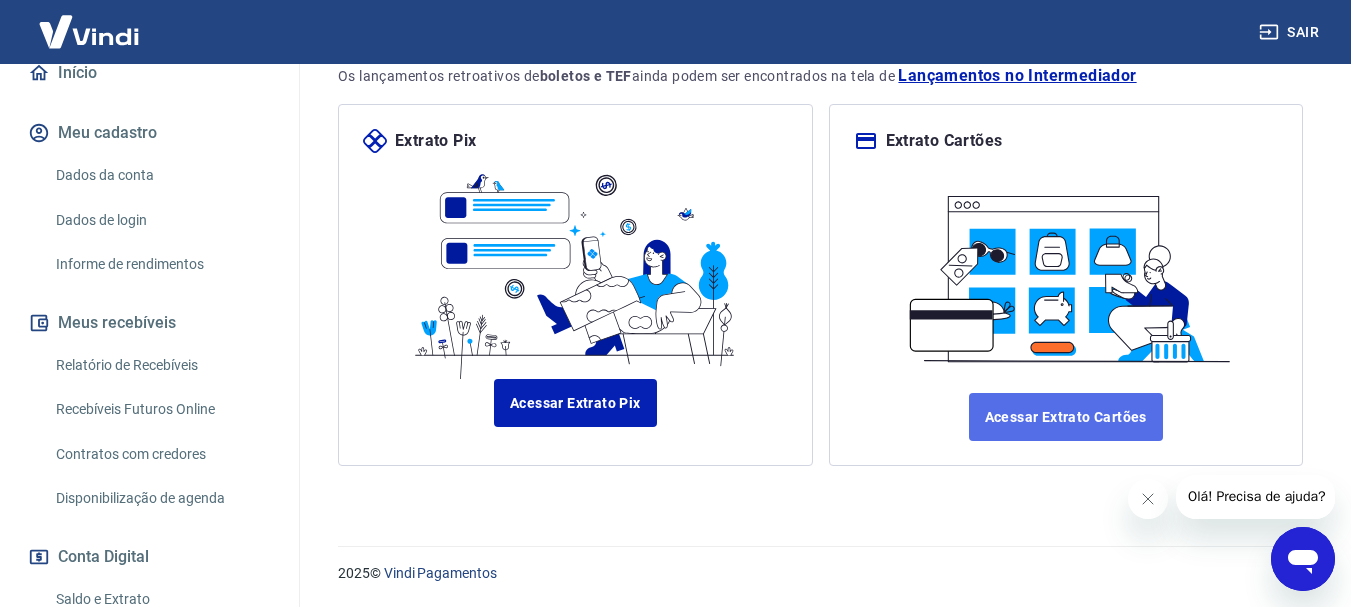 click on "Acessar Extrato Cartões" at bounding box center (1066, 417) 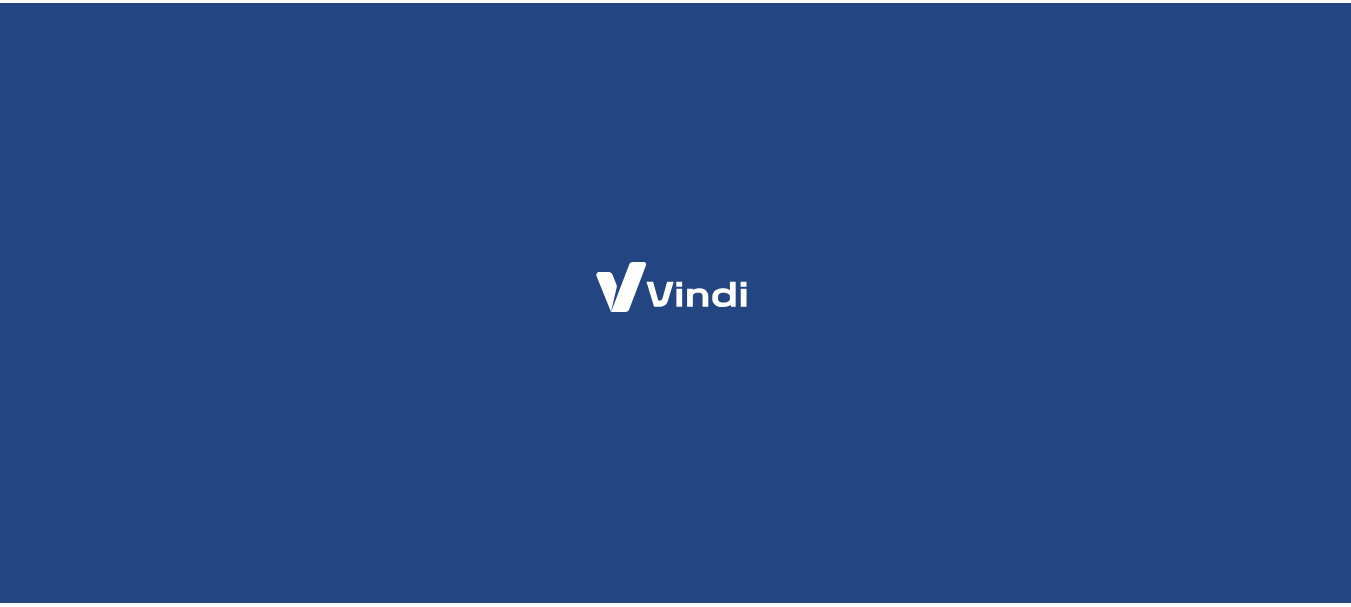 scroll, scrollTop: 0, scrollLeft: 0, axis: both 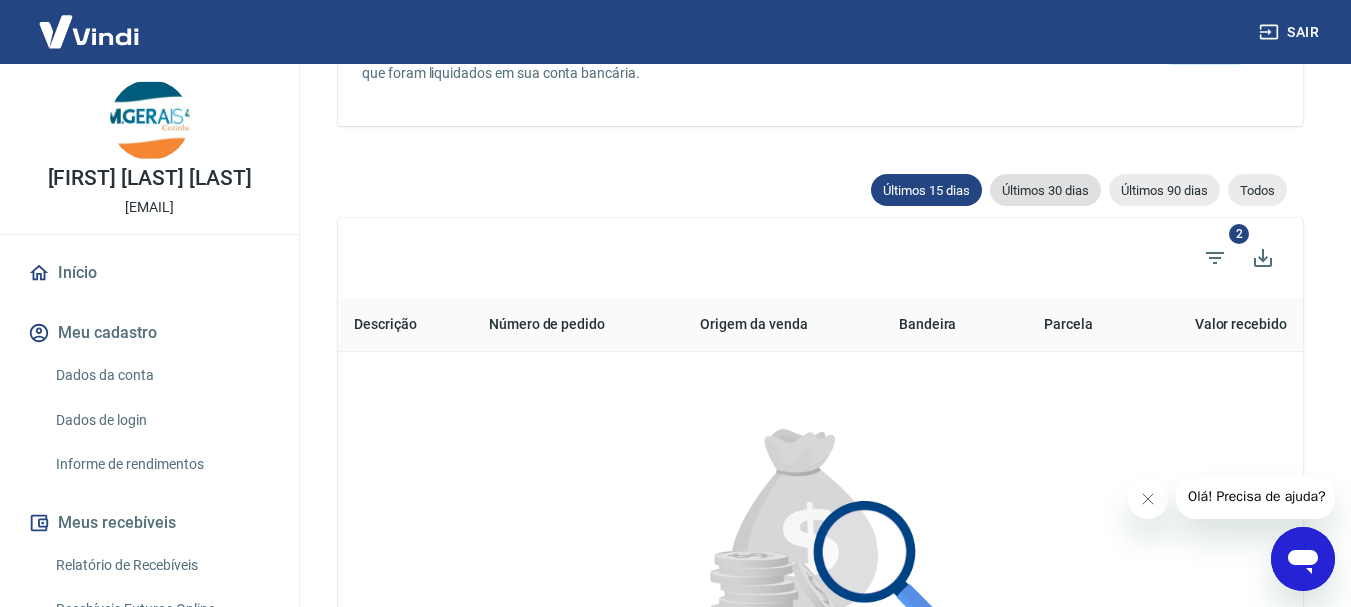 click on "Últimos 30 dias" at bounding box center [1045, 190] 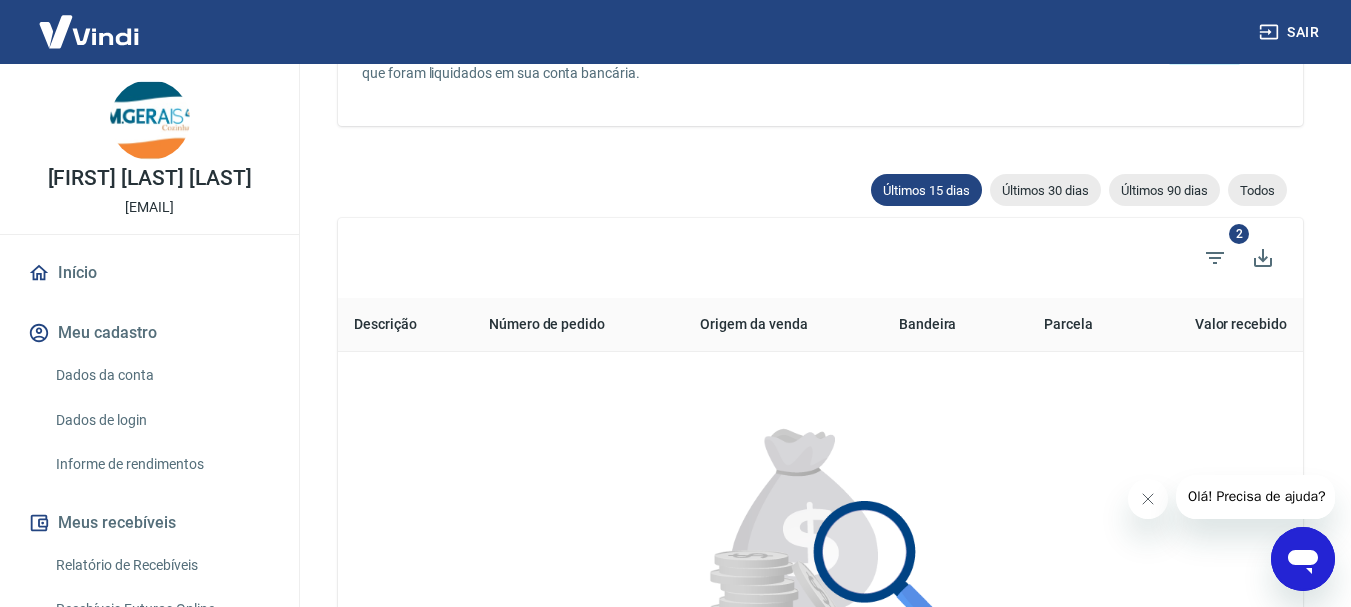 type on "06/07/2025" 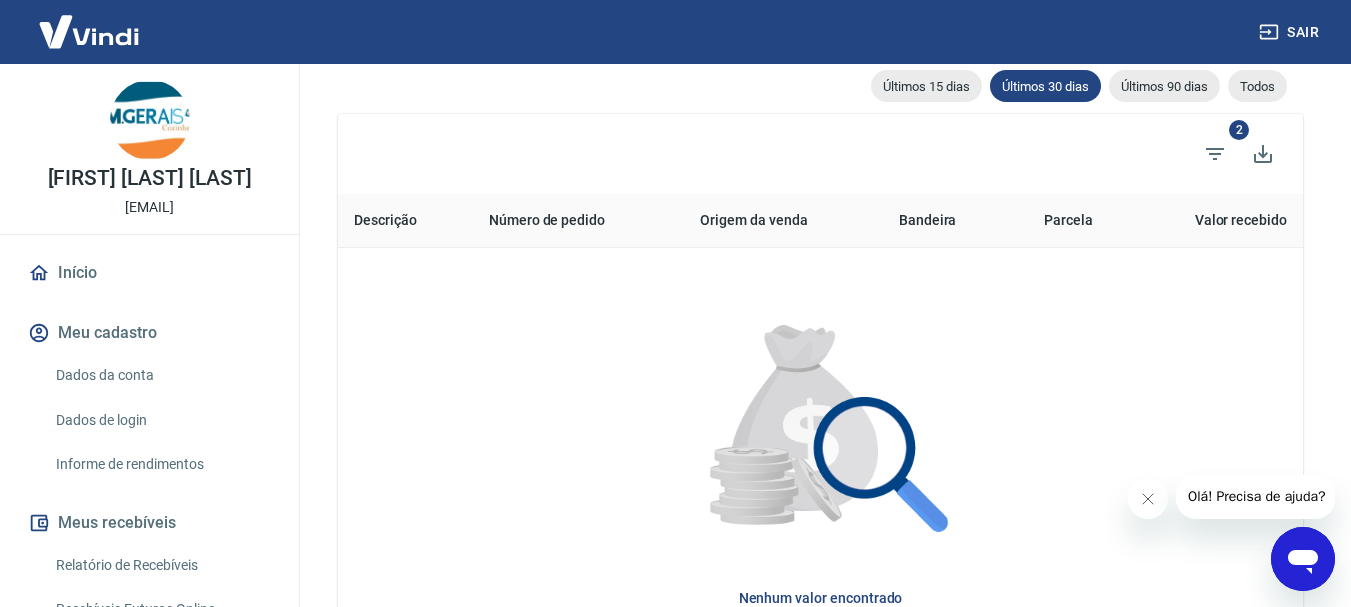 scroll, scrollTop: 300, scrollLeft: 0, axis: vertical 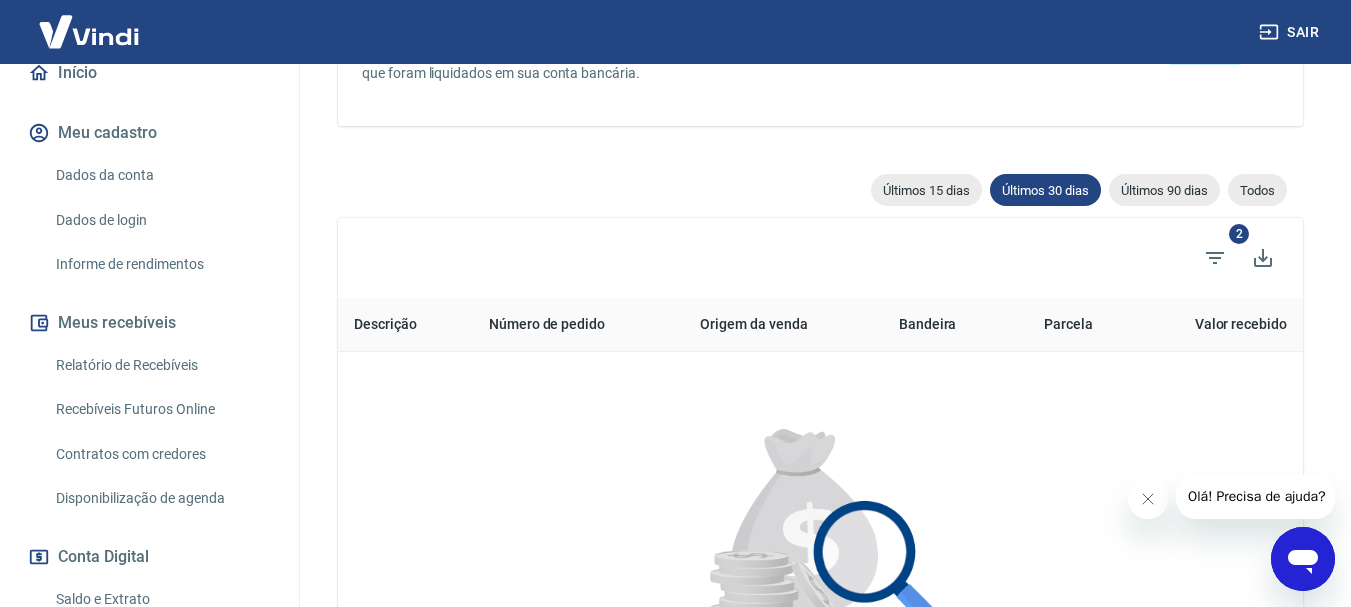click on "Relatório de Recebíveis" at bounding box center [161, 365] 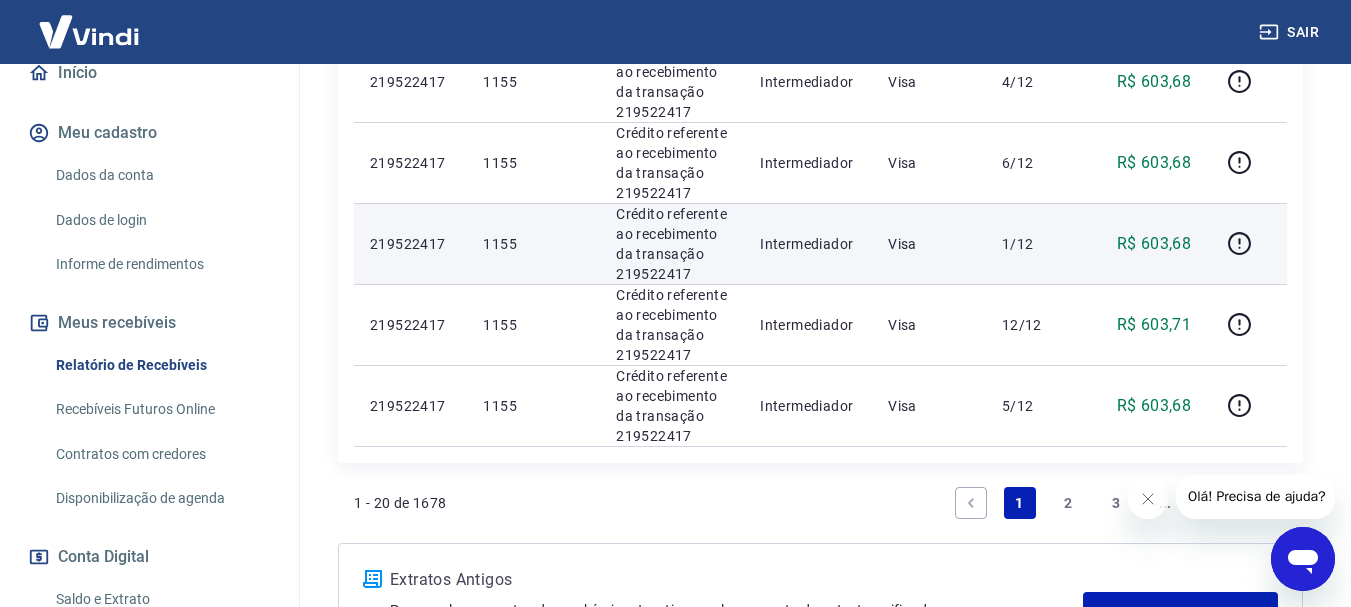 scroll, scrollTop: 2000, scrollLeft: 0, axis: vertical 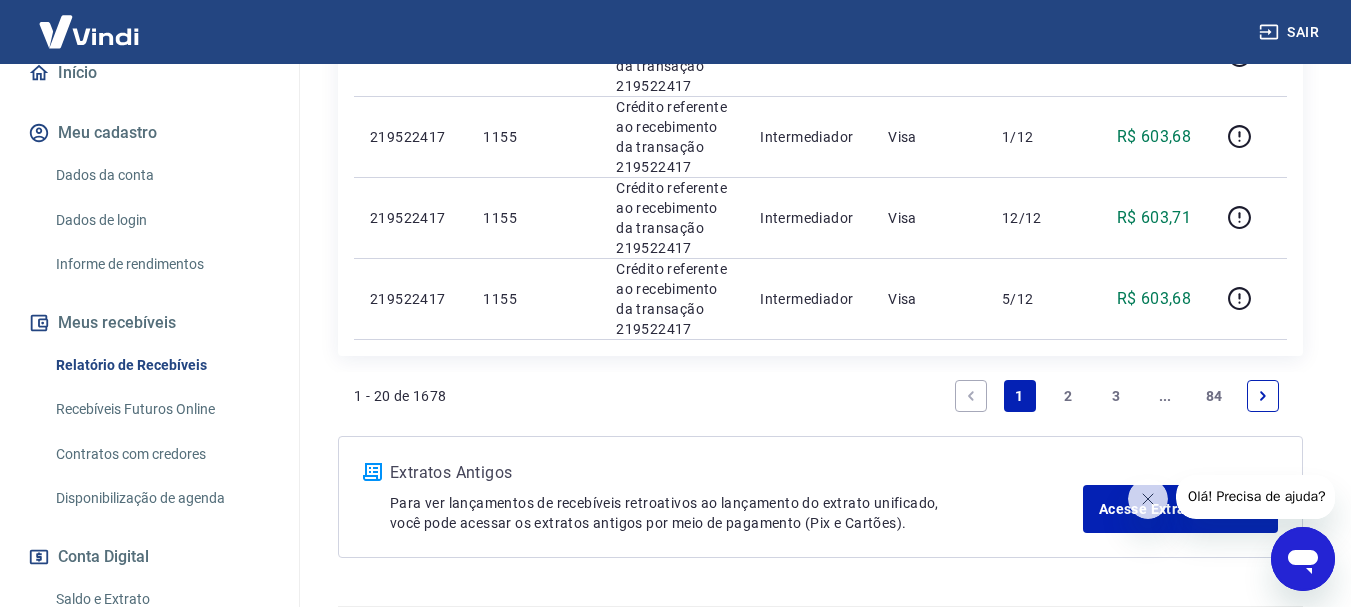 click on "2" at bounding box center [1068, 396] 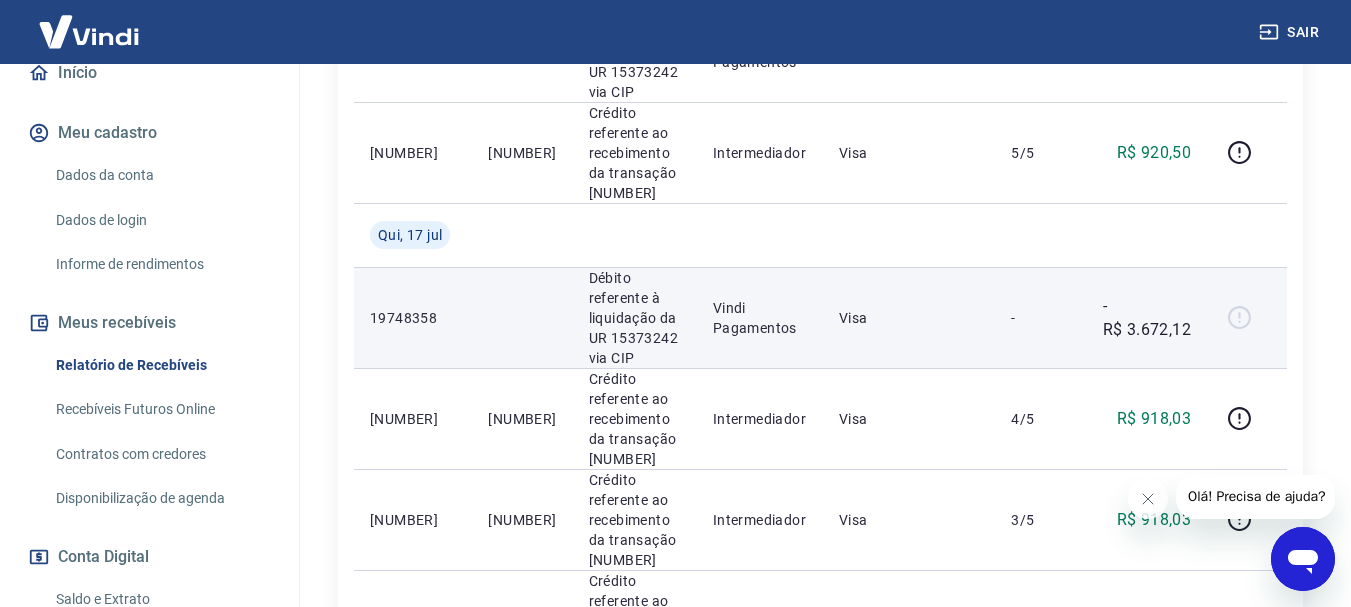 scroll, scrollTop: 1461, scrollLeft: 0, axis: vertical 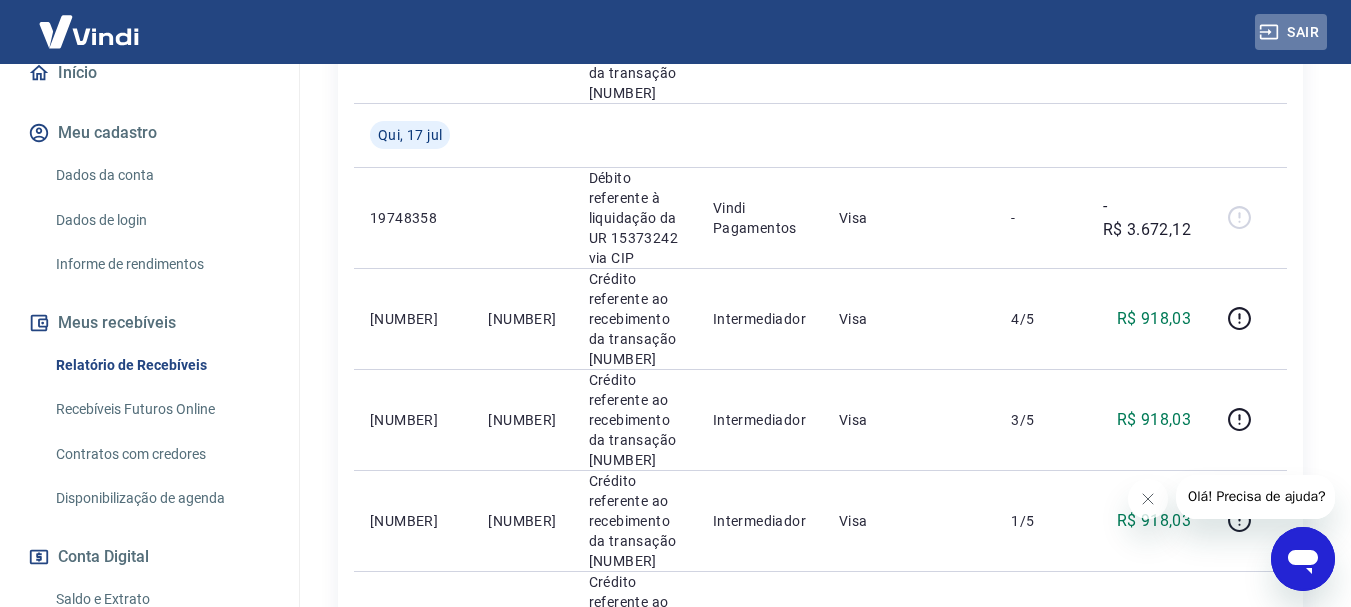 click on "Sair" at bounding box center [1291, 32] 